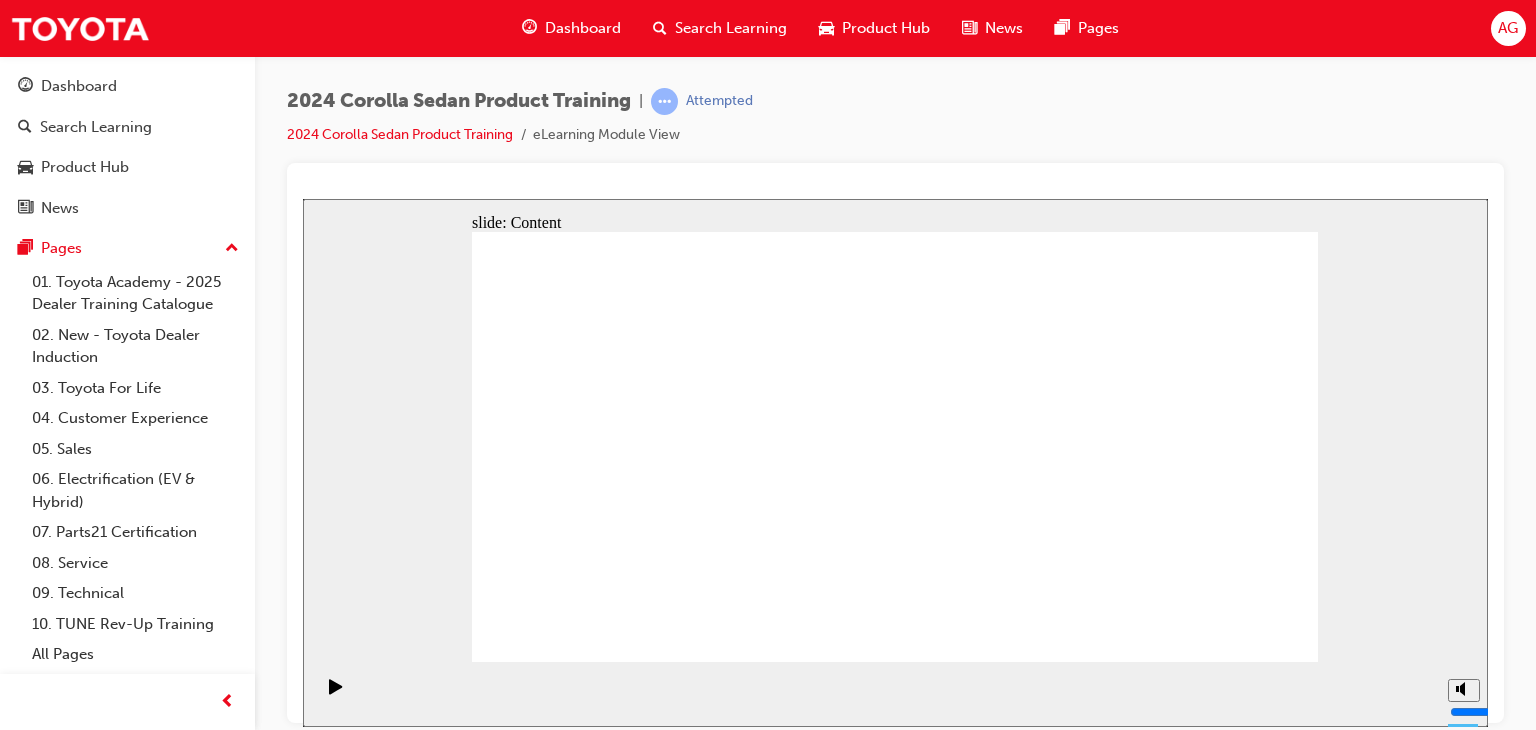 scroll, scrollTop: 0, scrollLeft: 0, axis: both 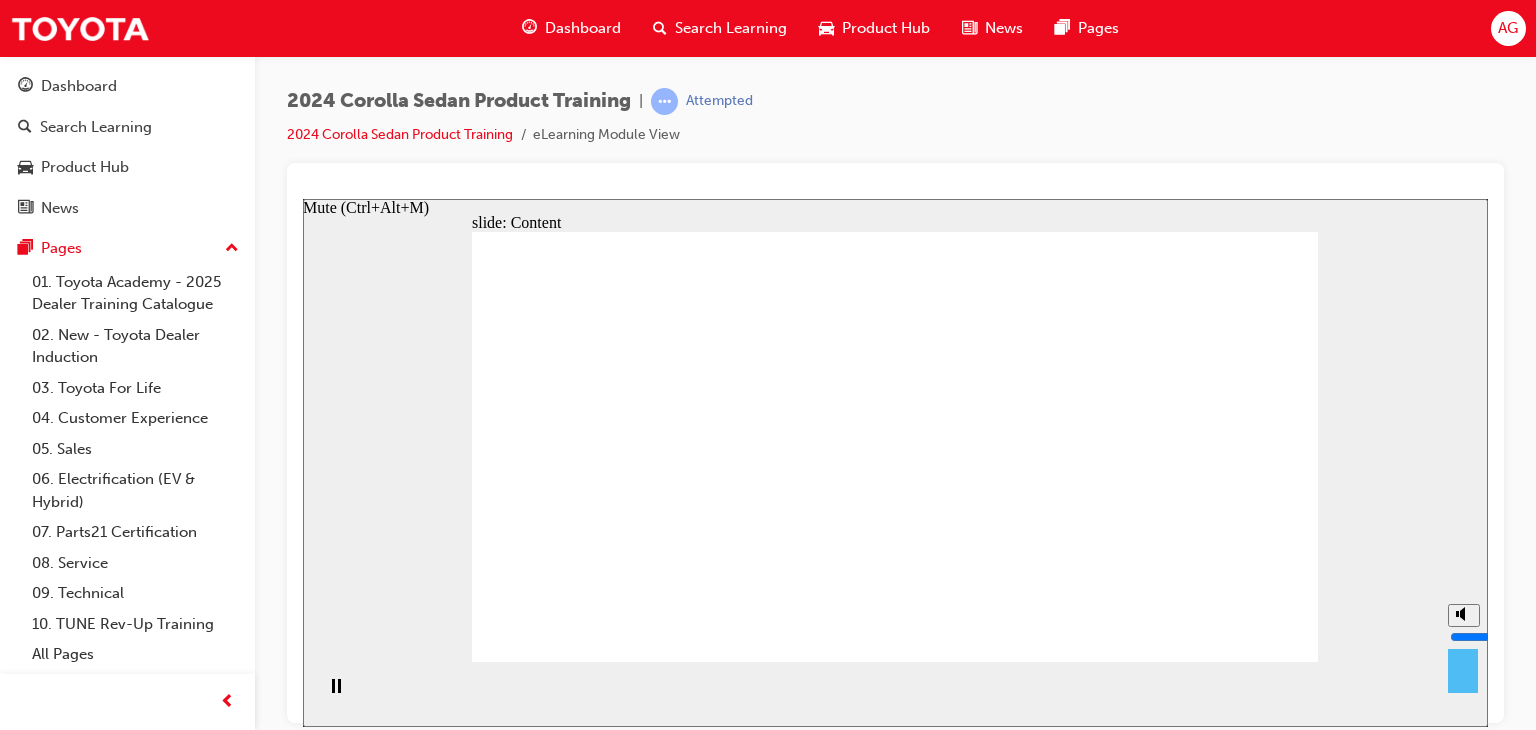click at bounding box center [1463, 663] 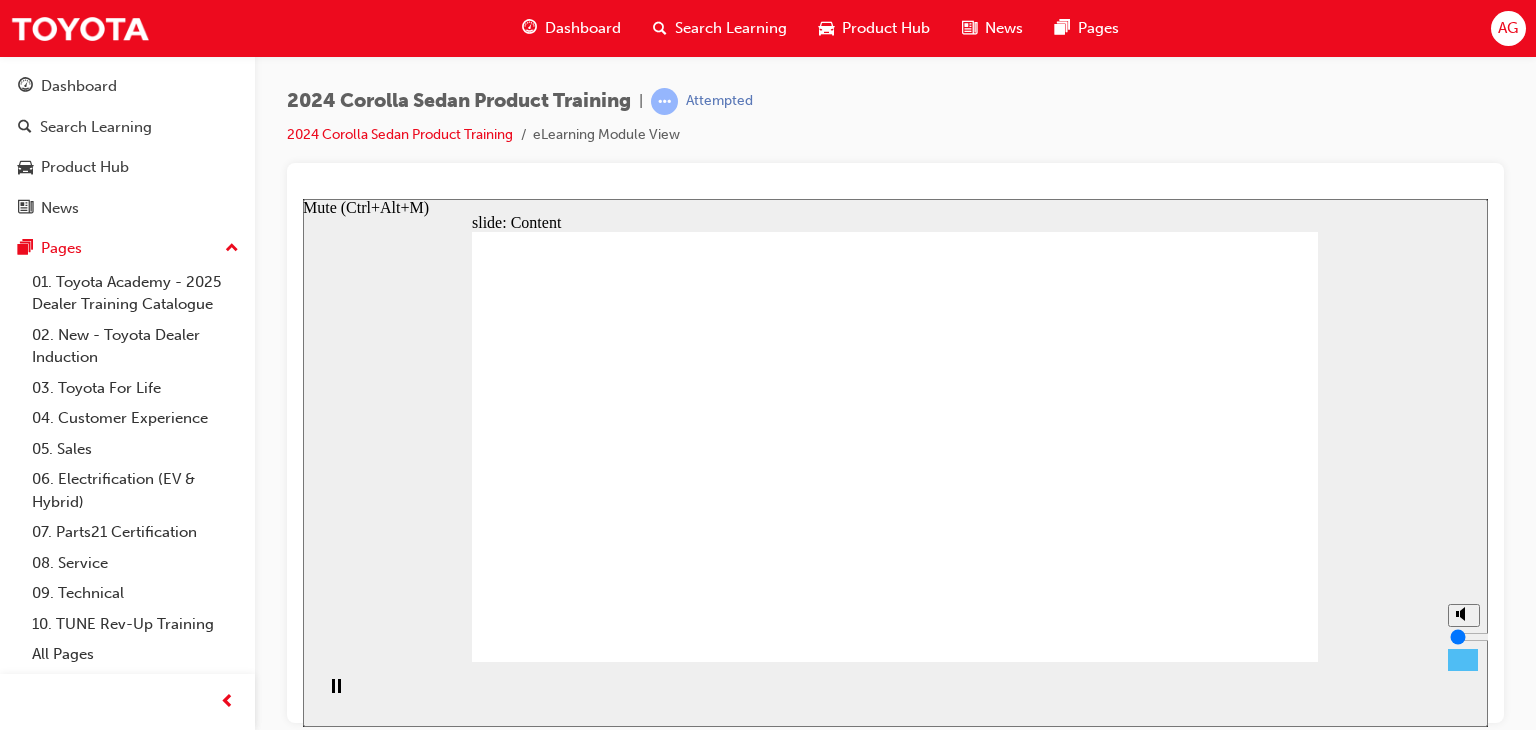drag, startPoint x: 1464, startPoint y: 636, endPoint x: 1475, endPoint y: 776, distance: 140.43147 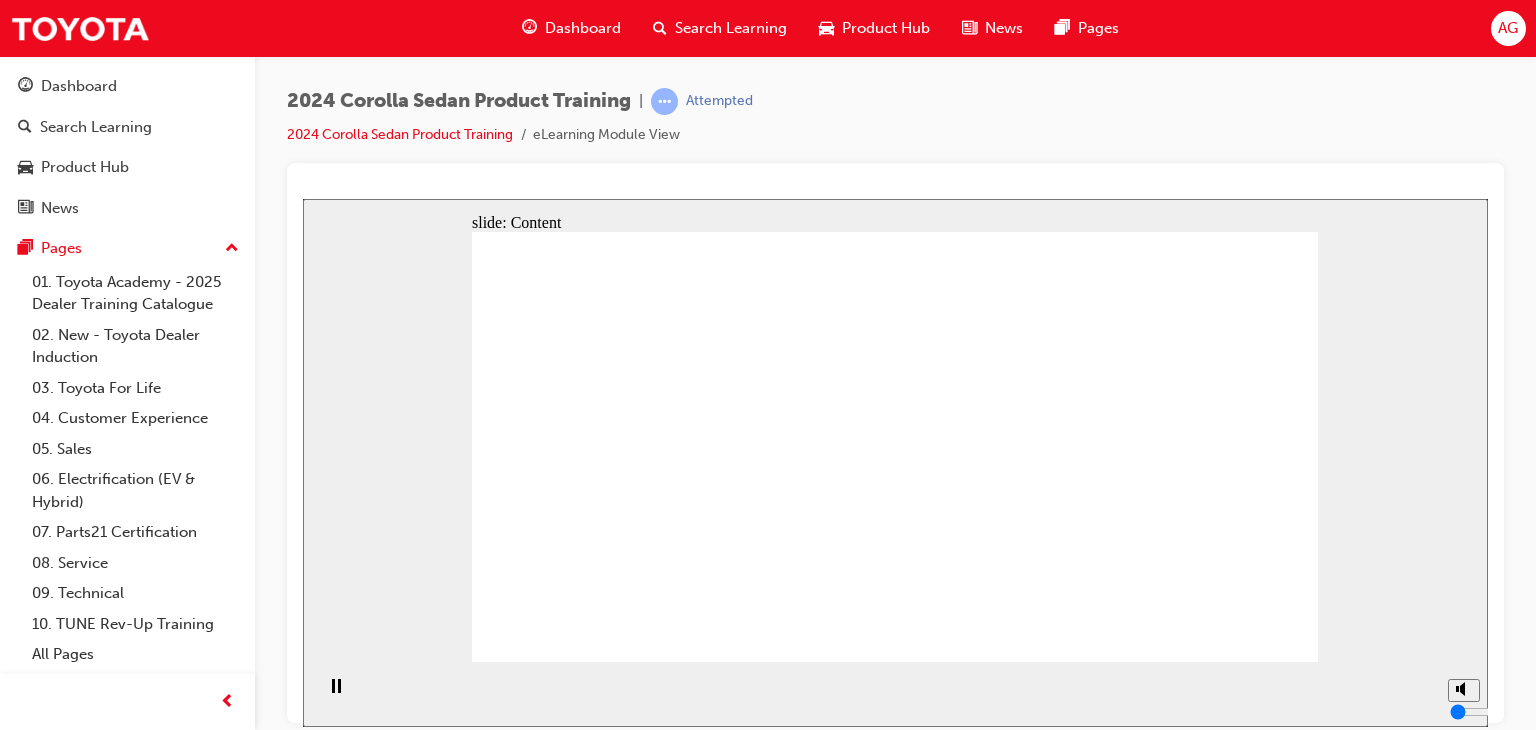 click 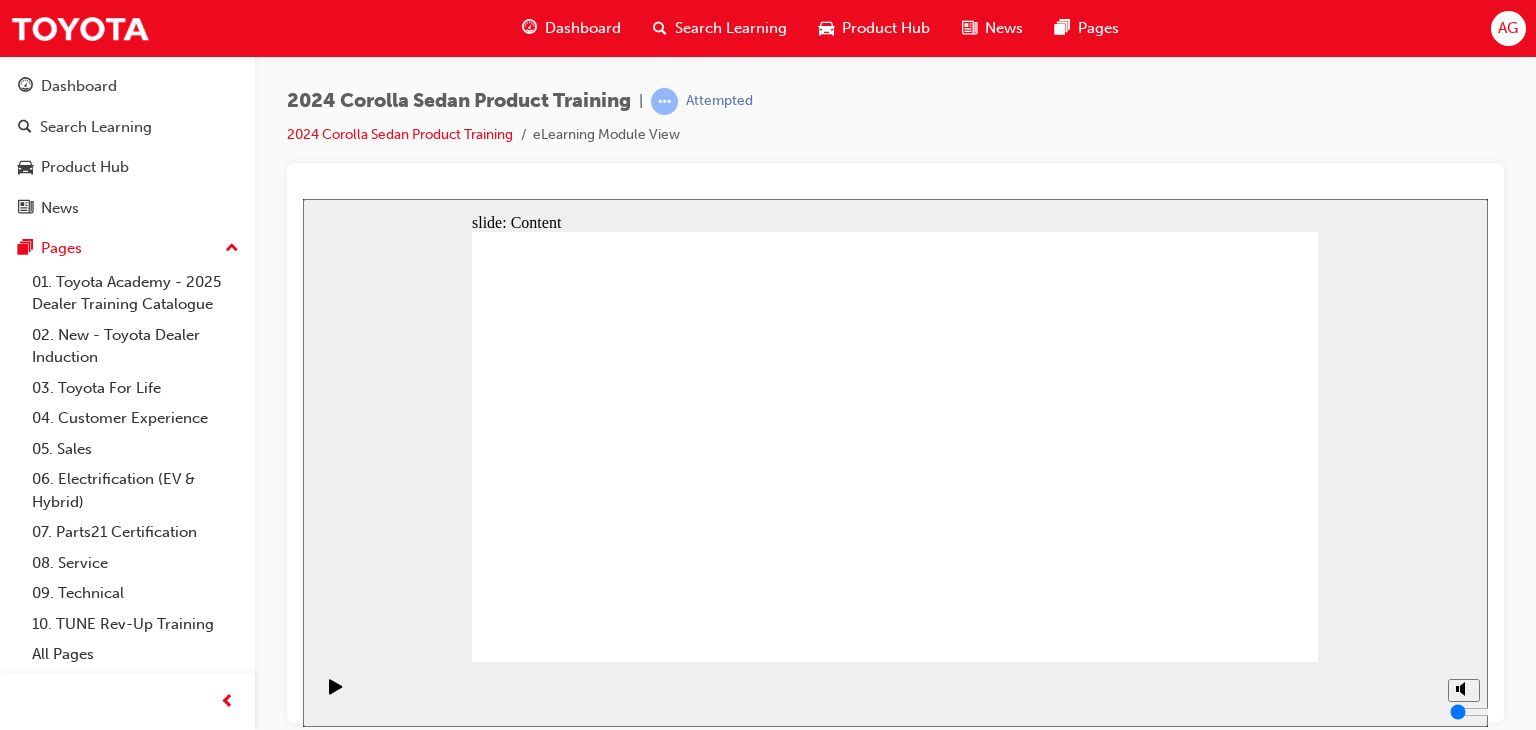 click 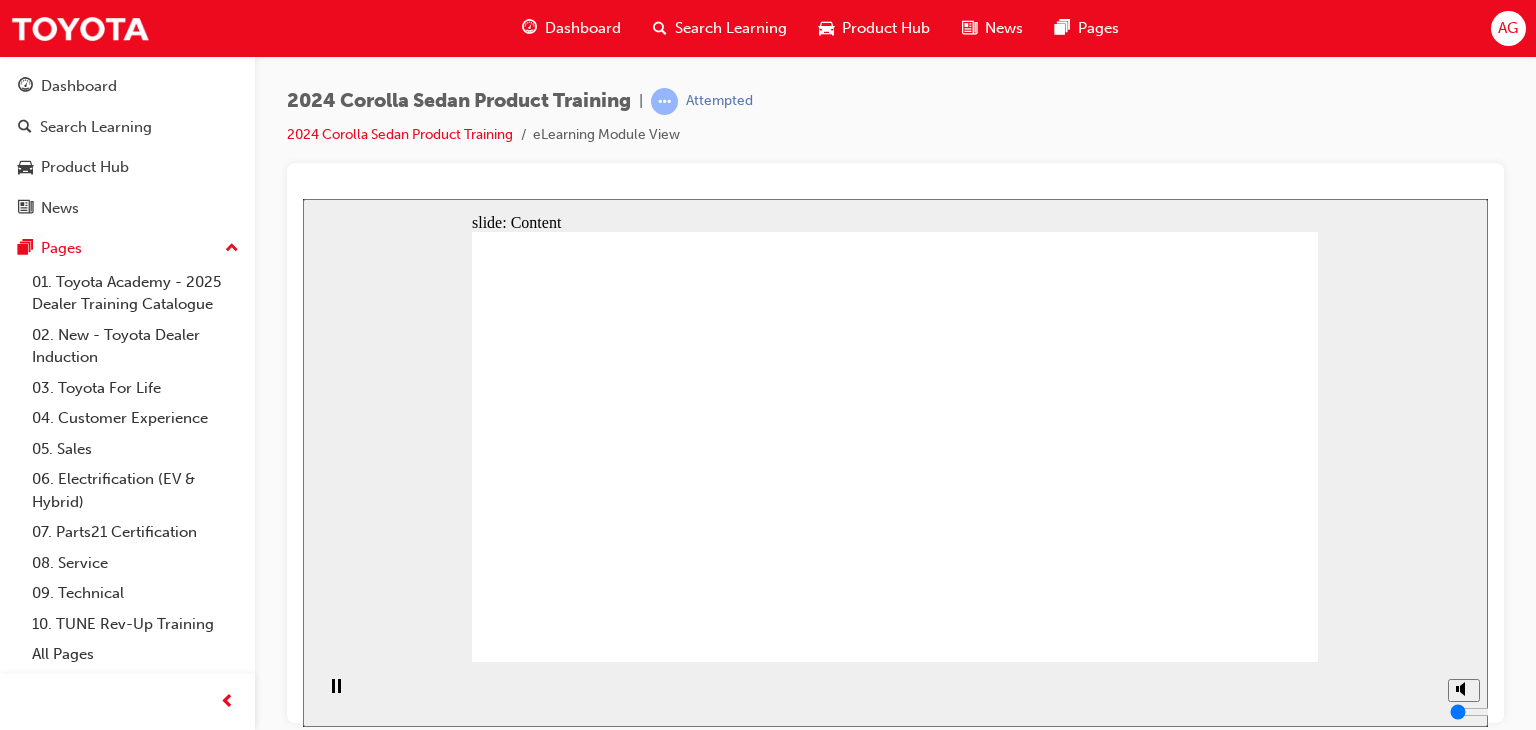click 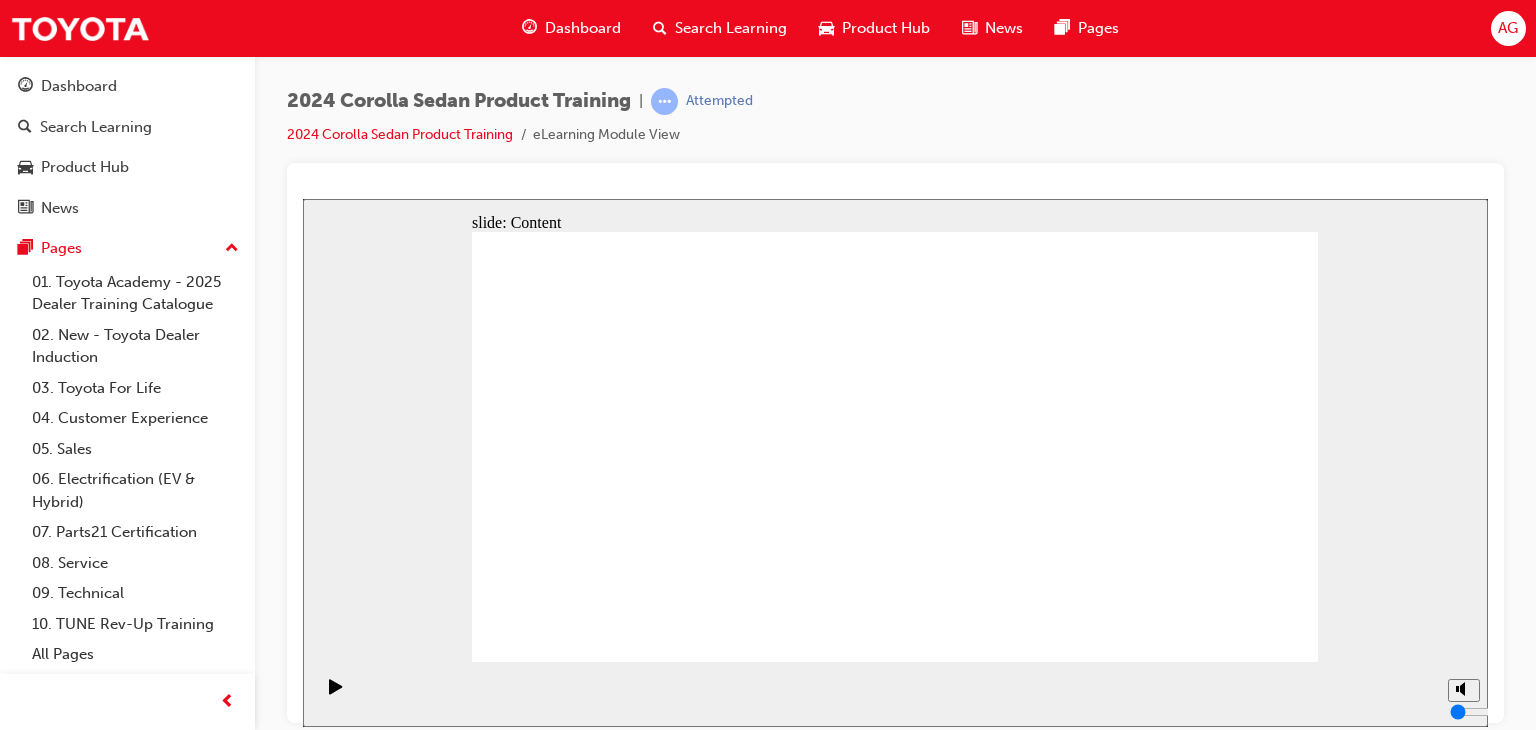 click 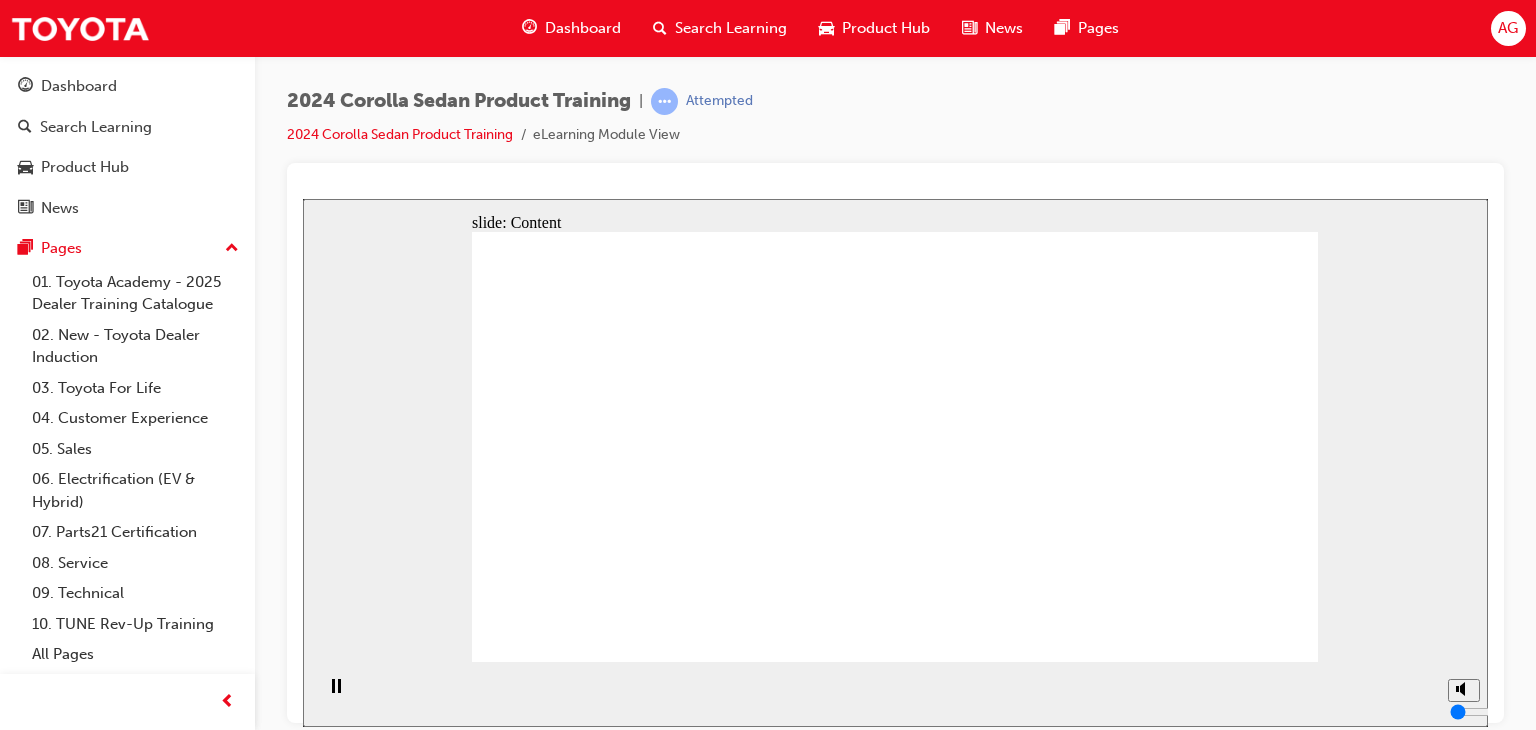 click 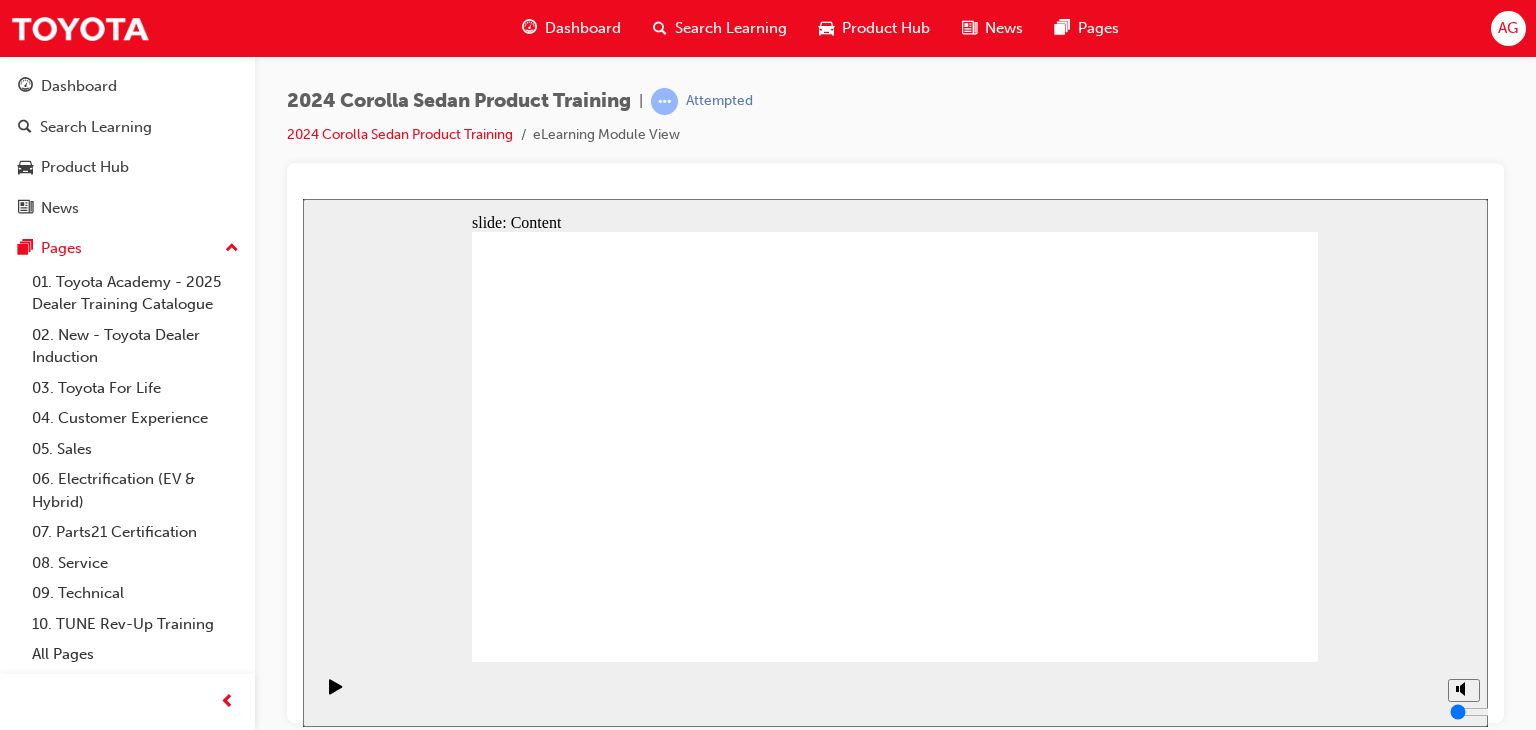 click 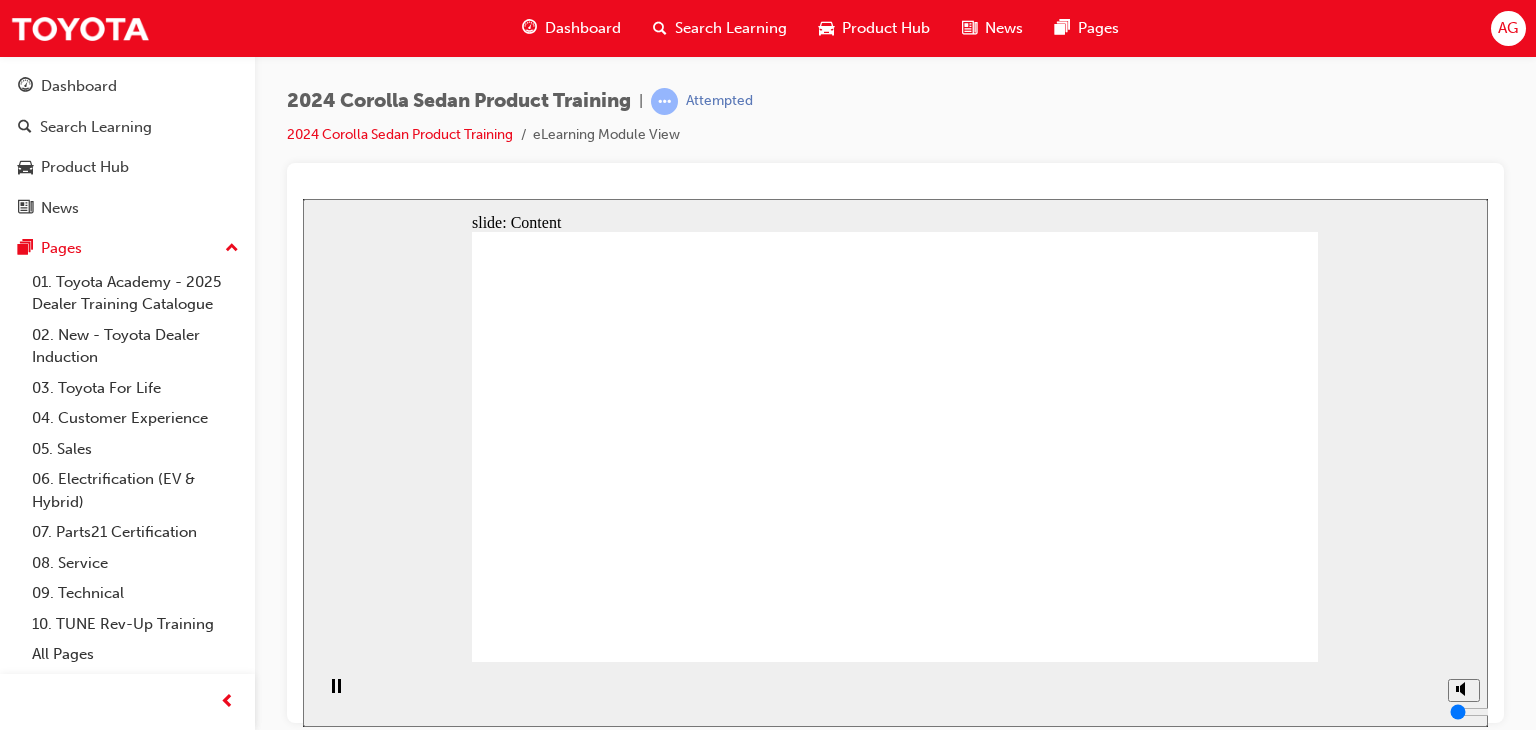 click 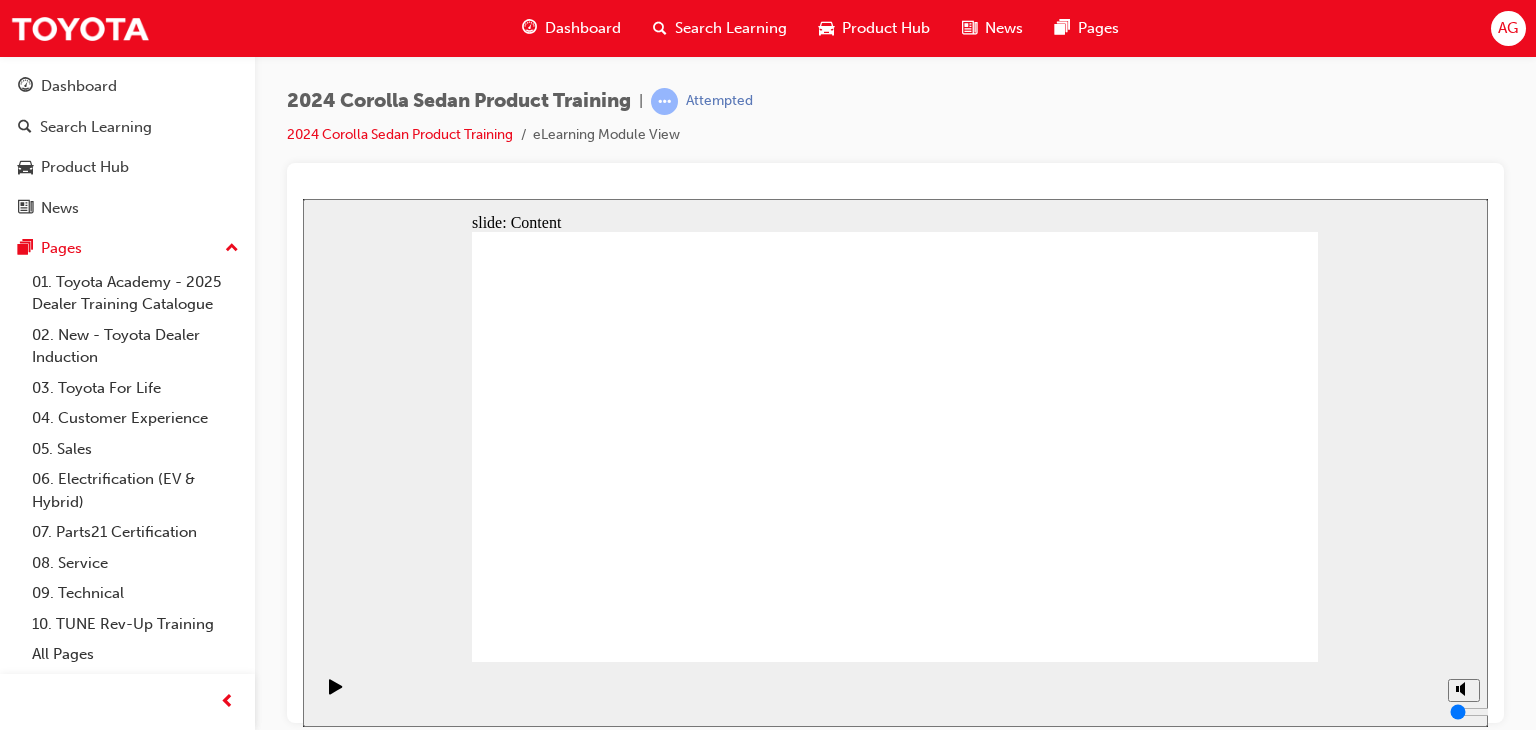 click 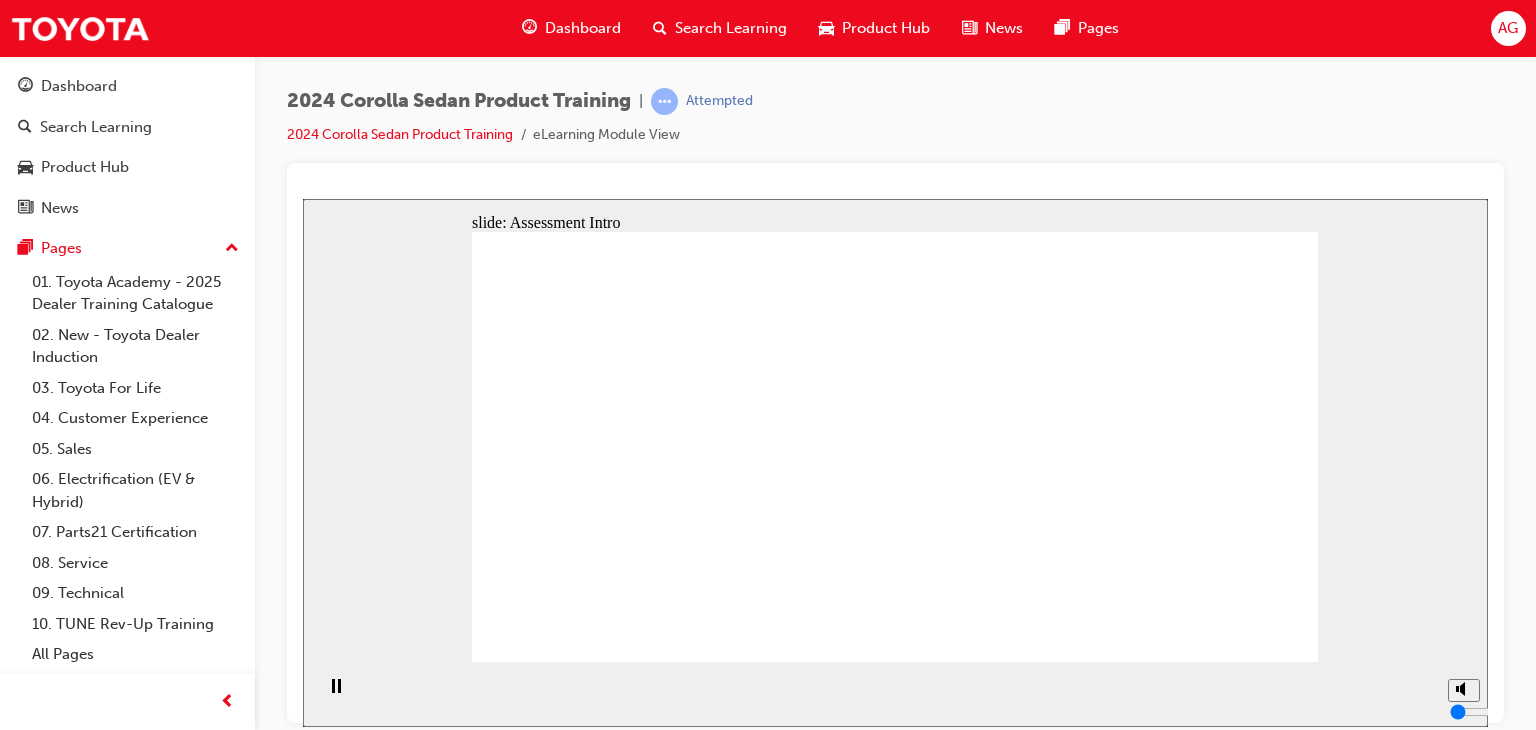 click 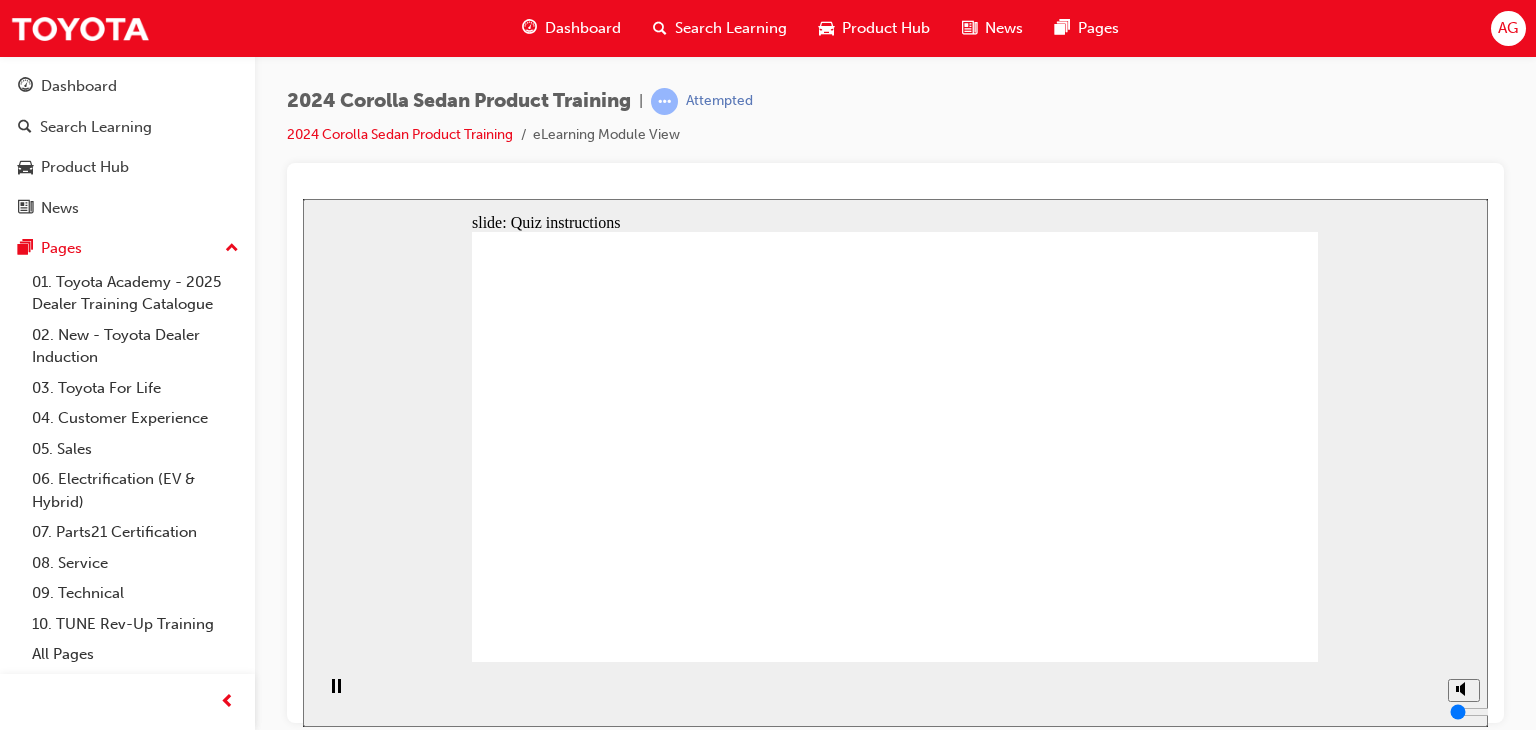 click 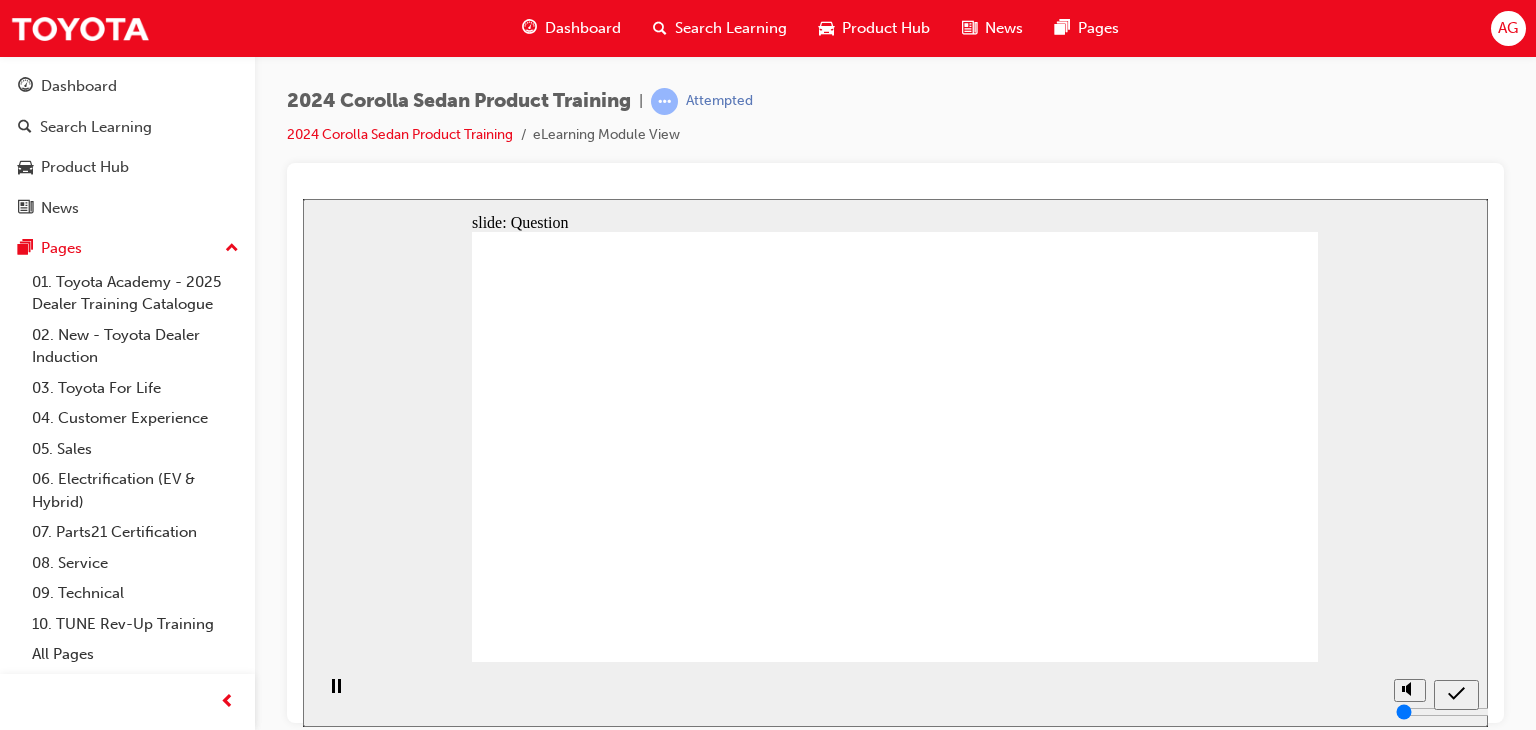 click 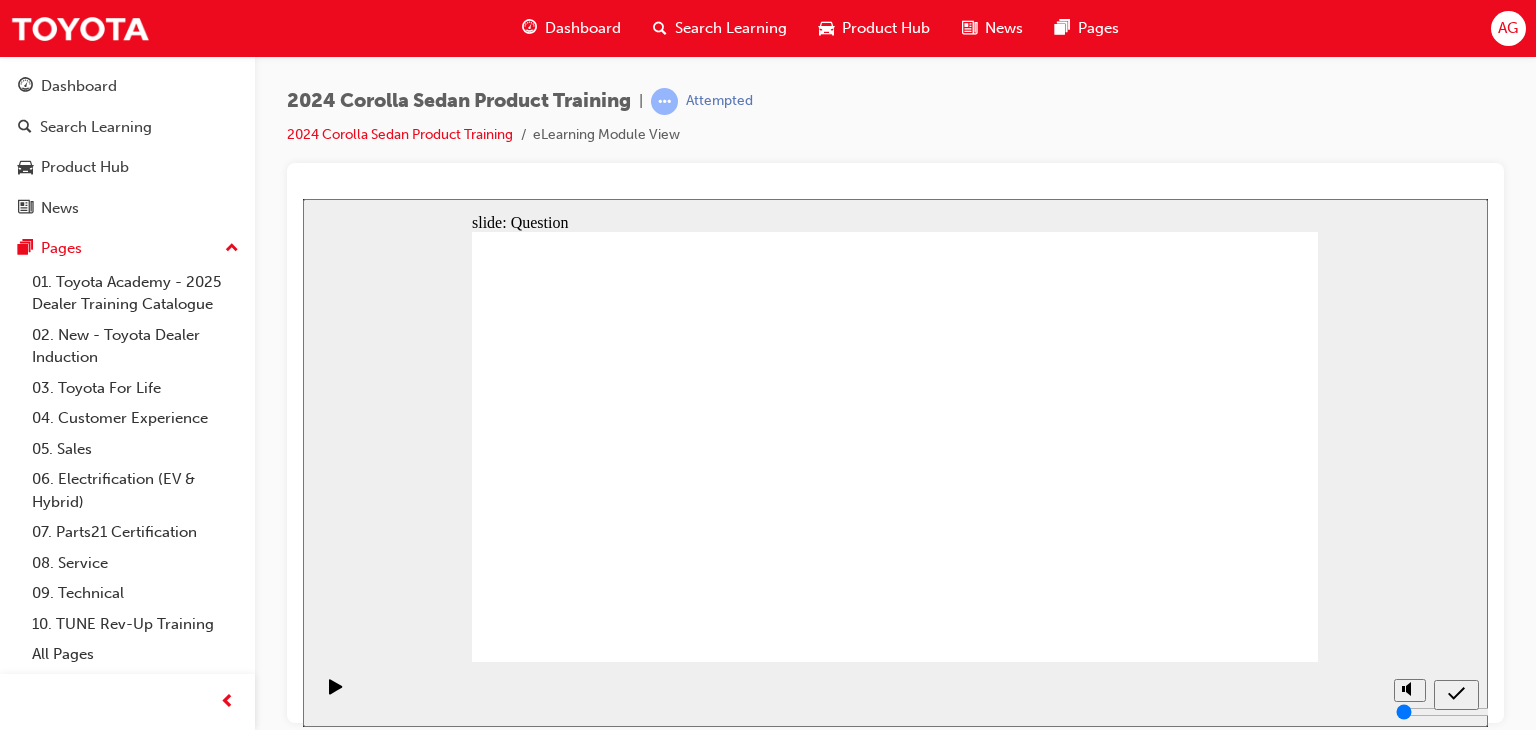 click 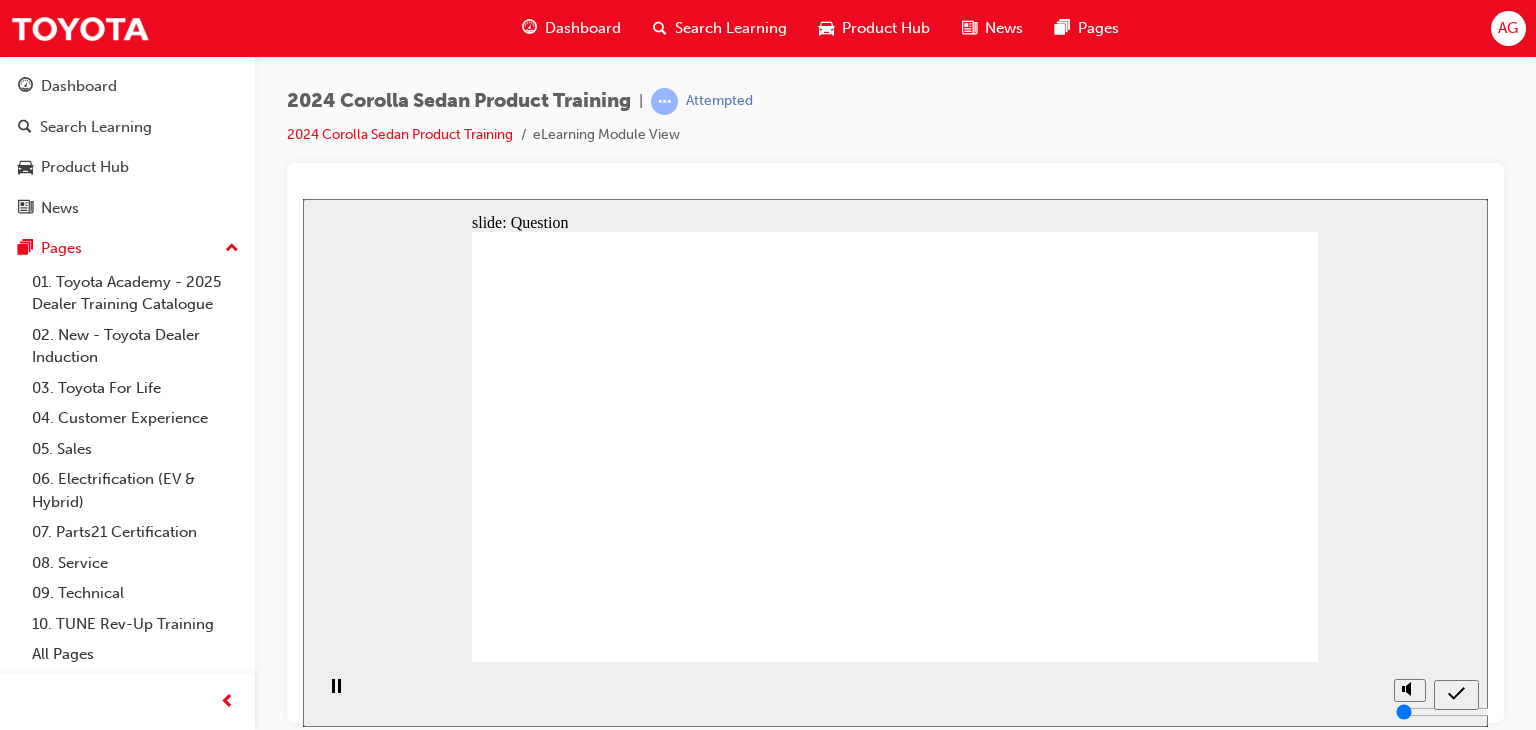 click 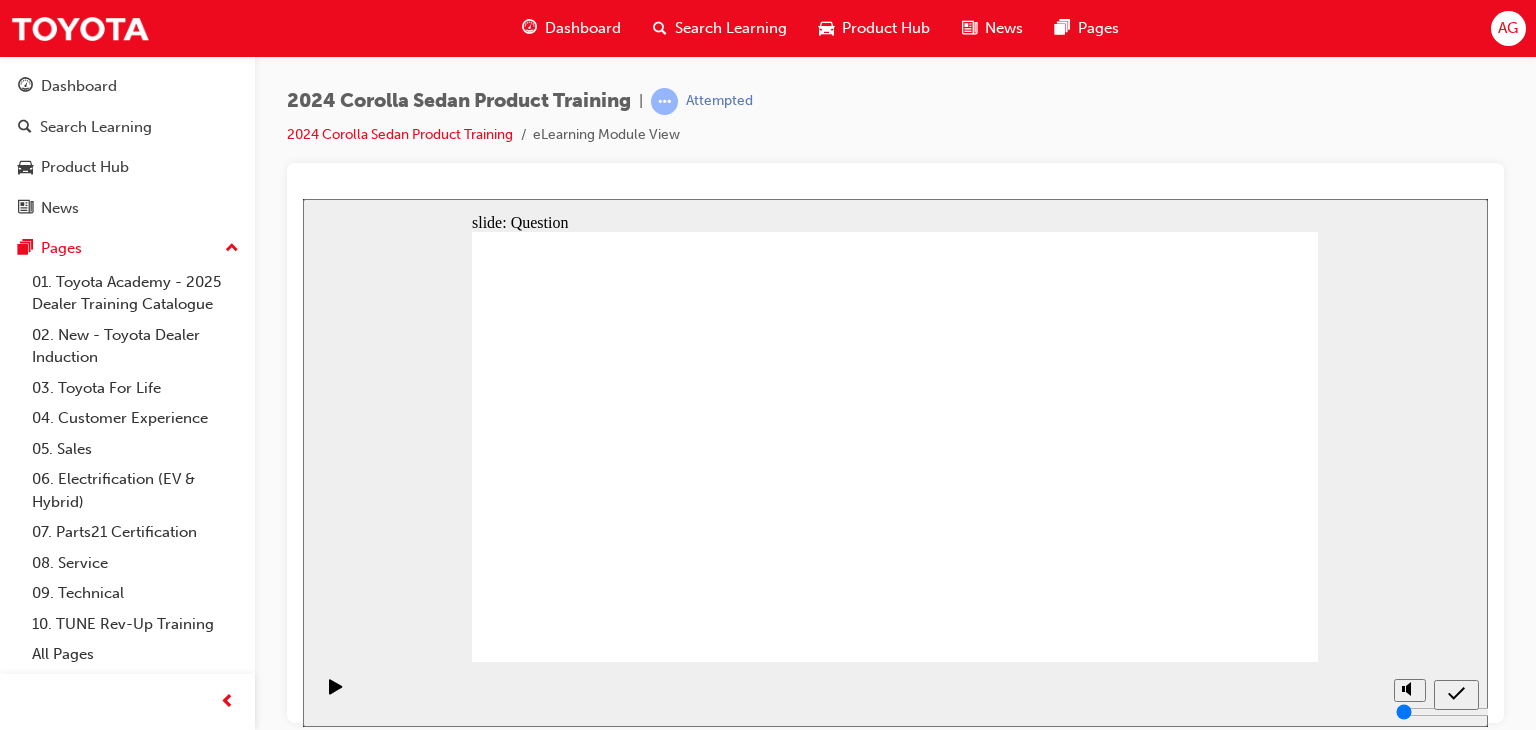 click 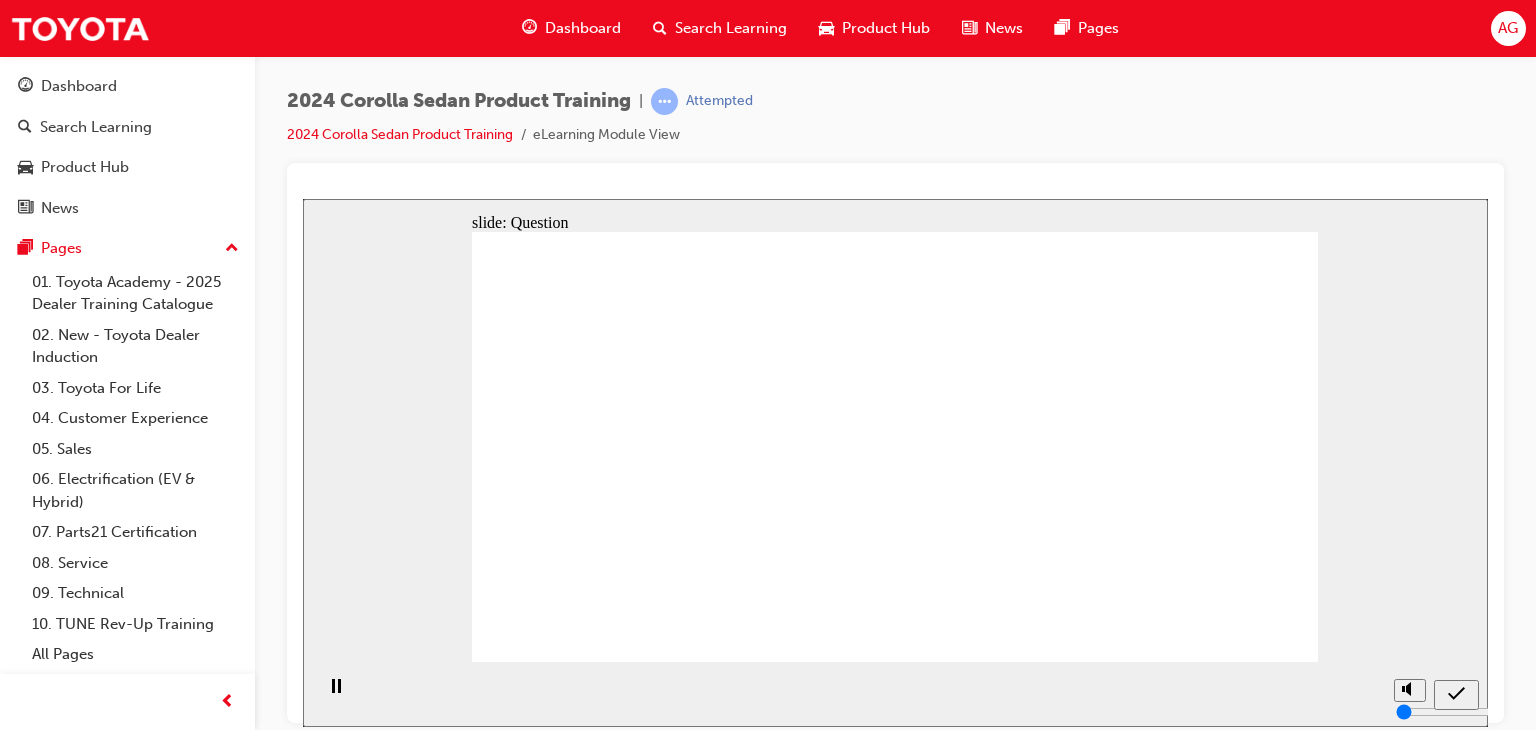 click 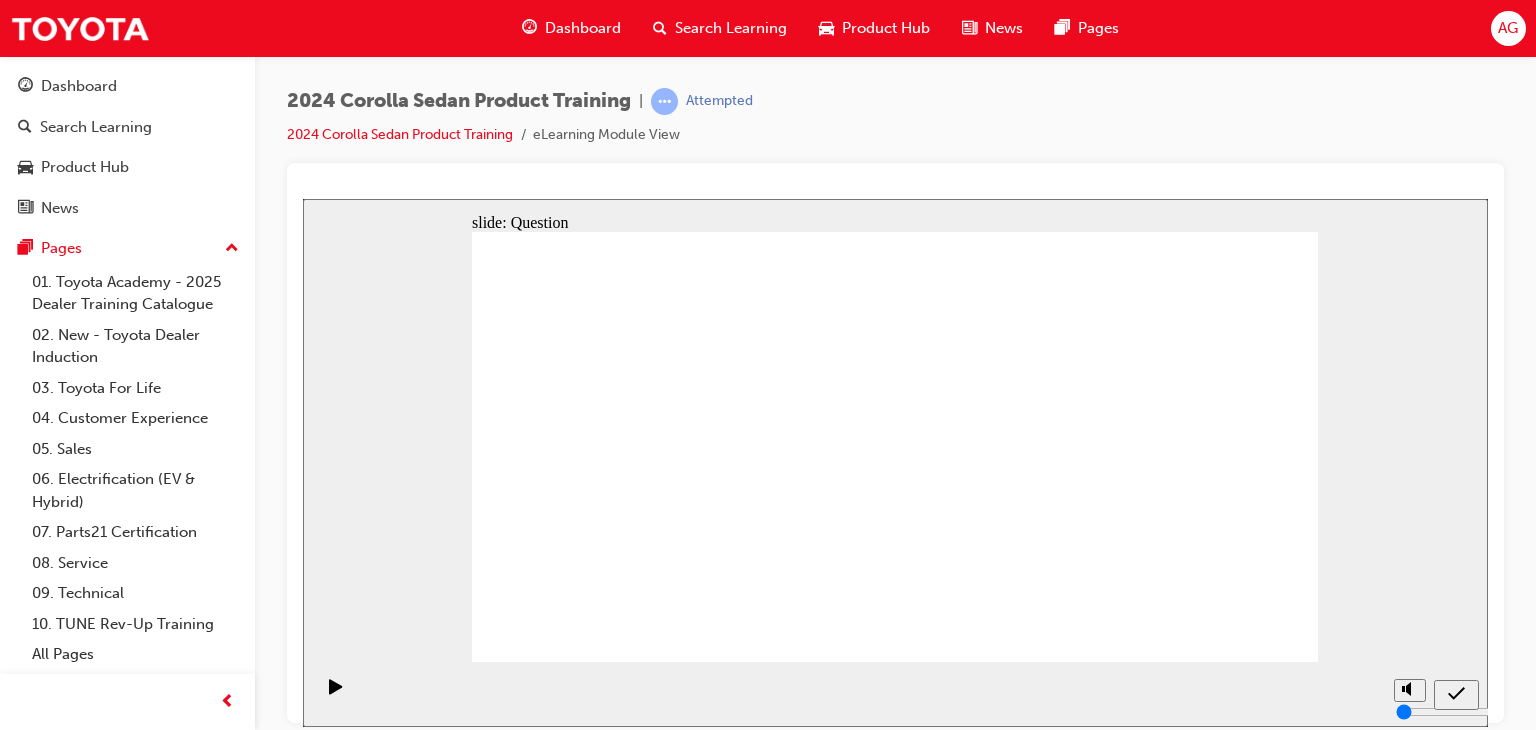 click 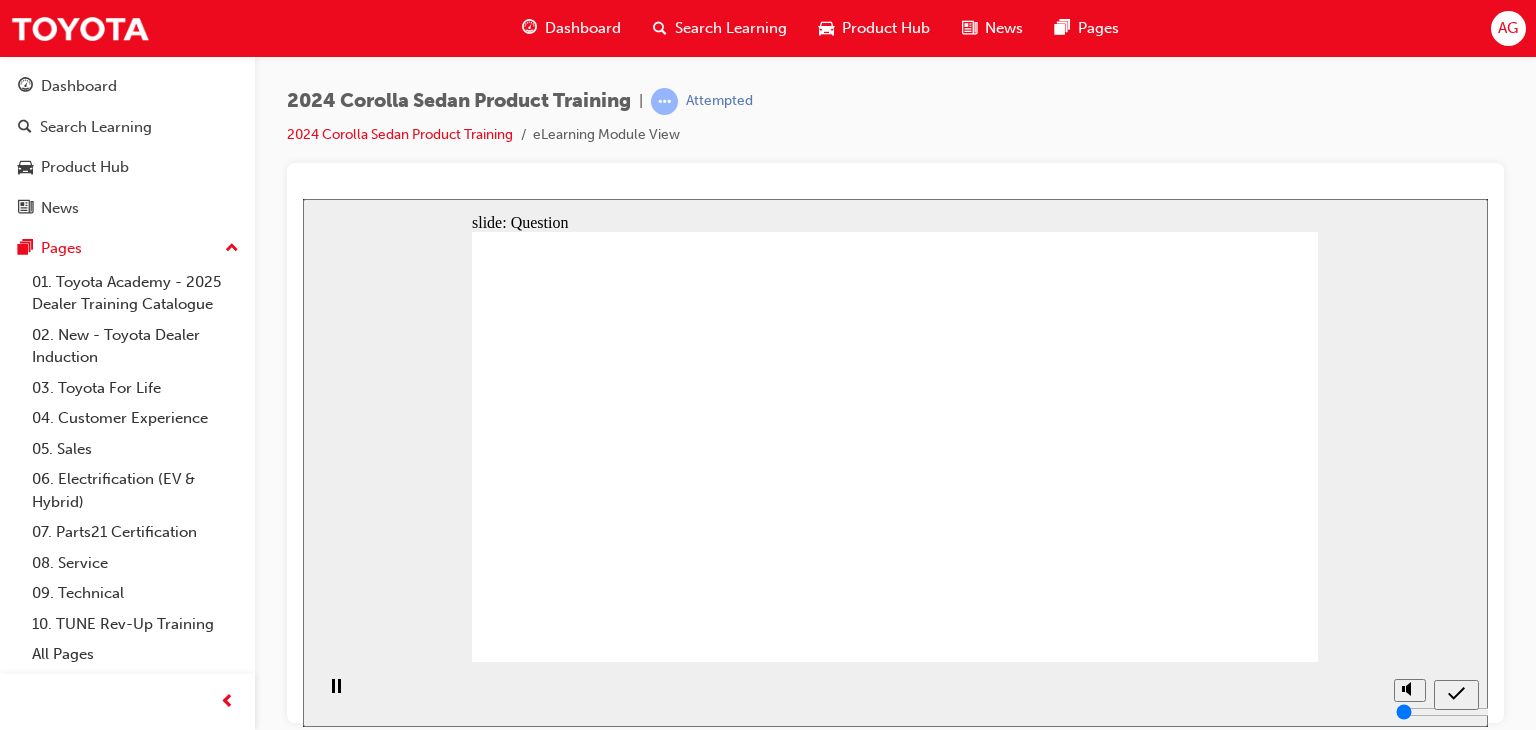 drag, startPoint x: 696, startPoint y: 439, endPoint x: 715, endPoint y: 419, distance: 27.58623 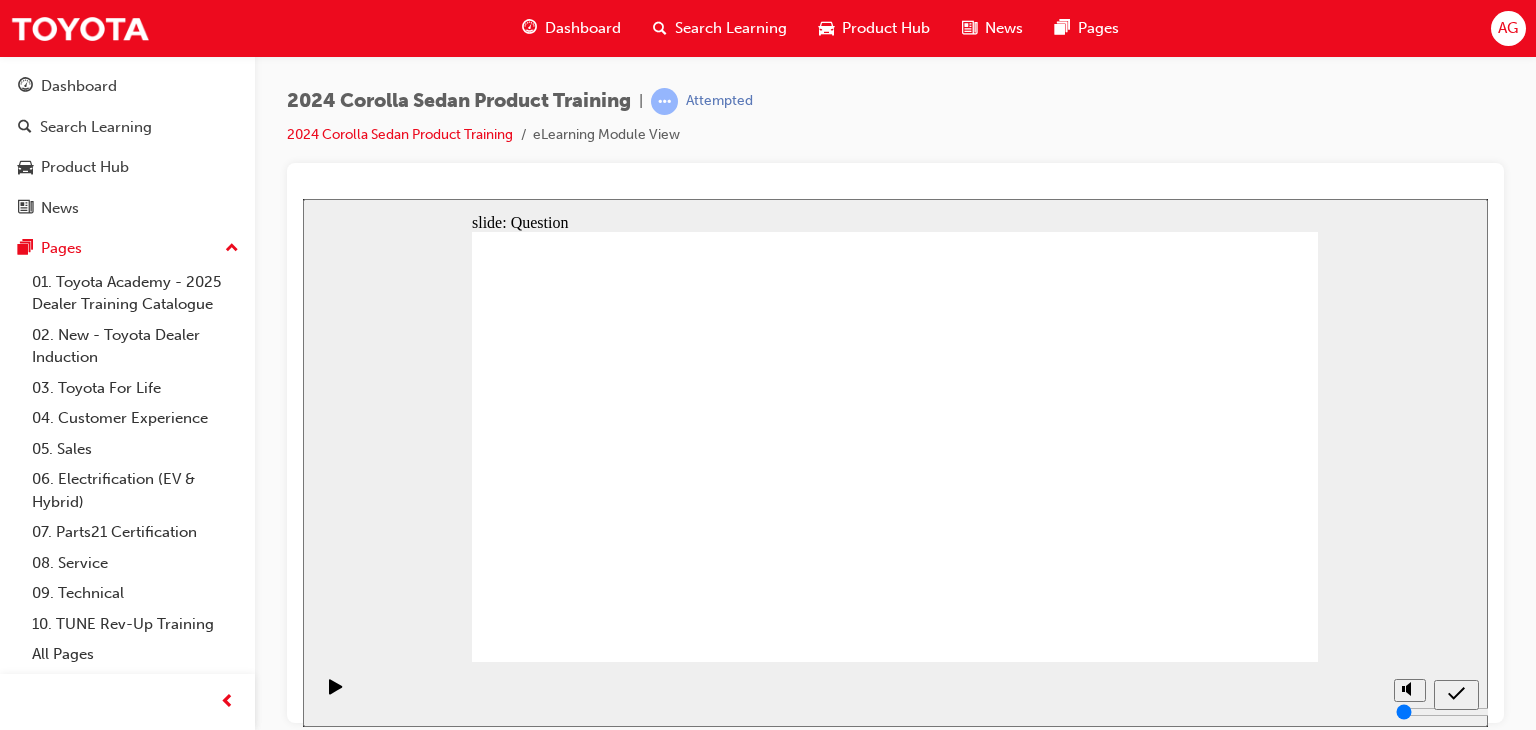 drag, startPoint x: 1083, startPoint y: 418, endPoint x: 812, endPoint y: 535, distance: 295.17792 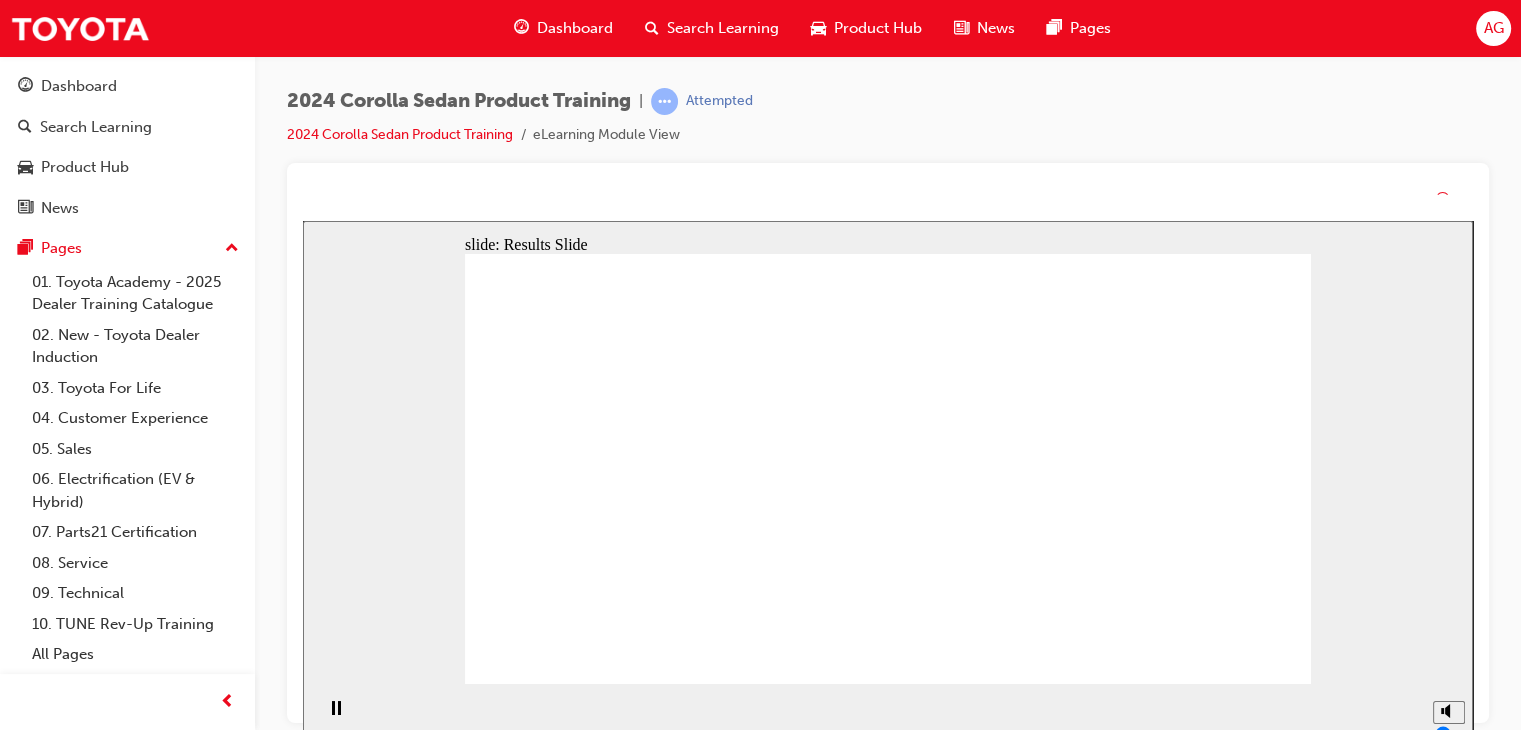 click 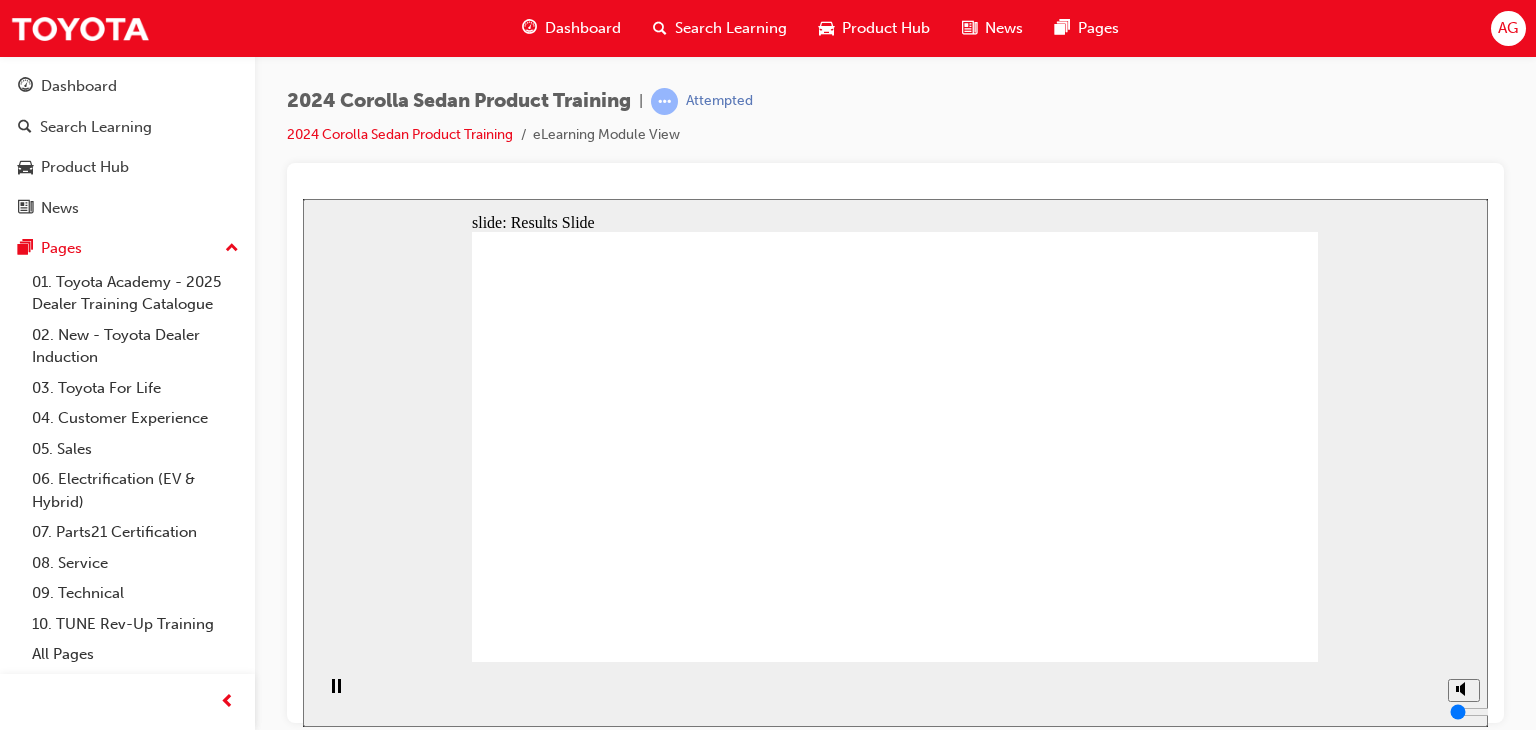 drag, startPoint x: 1026, startPoint y: 566, endPoint x: 1136, endPoint y: 597, distance: 114.28473 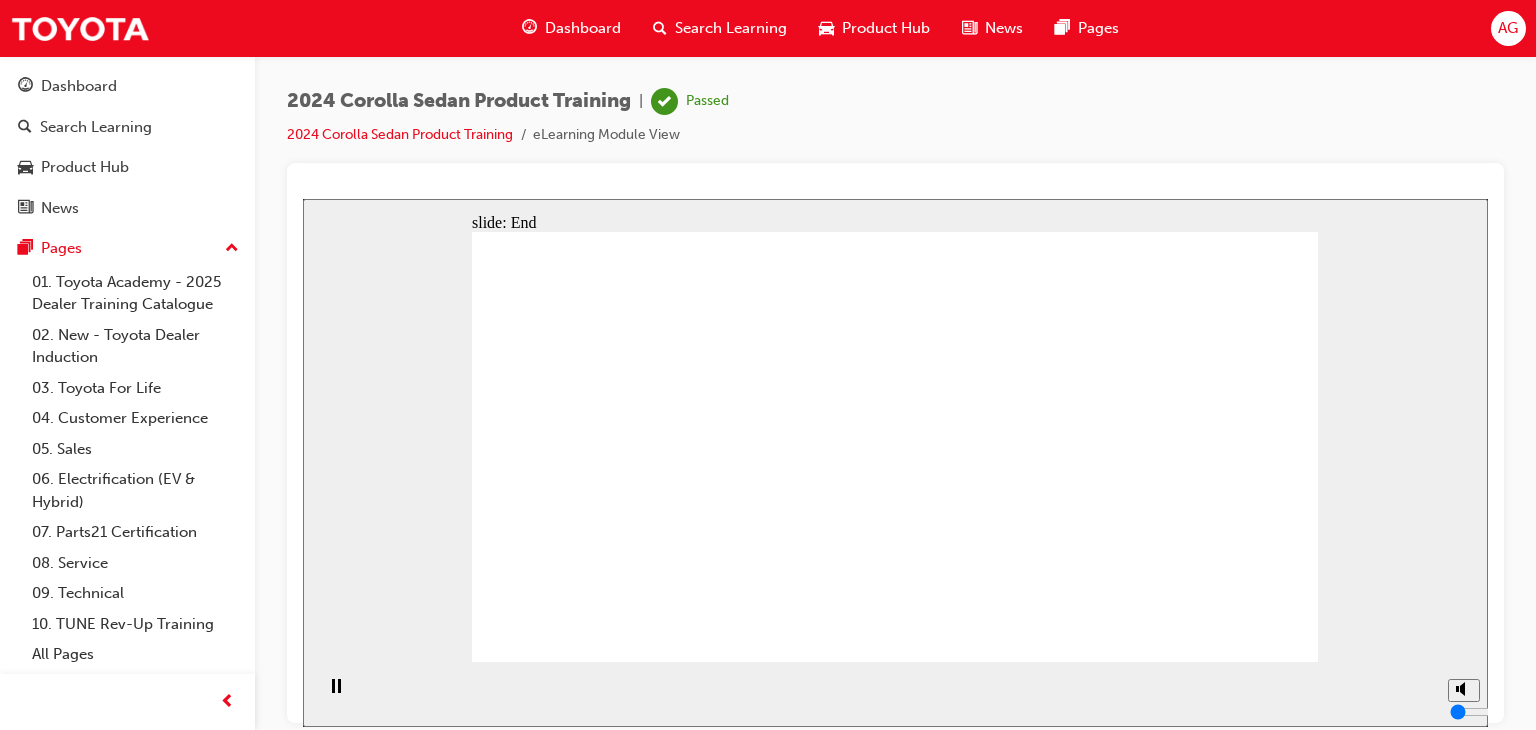 drag, startPoint x: 1012, startPoint y: 490, endPoint x: 998, endPoint y: 480, distance: 17.20465 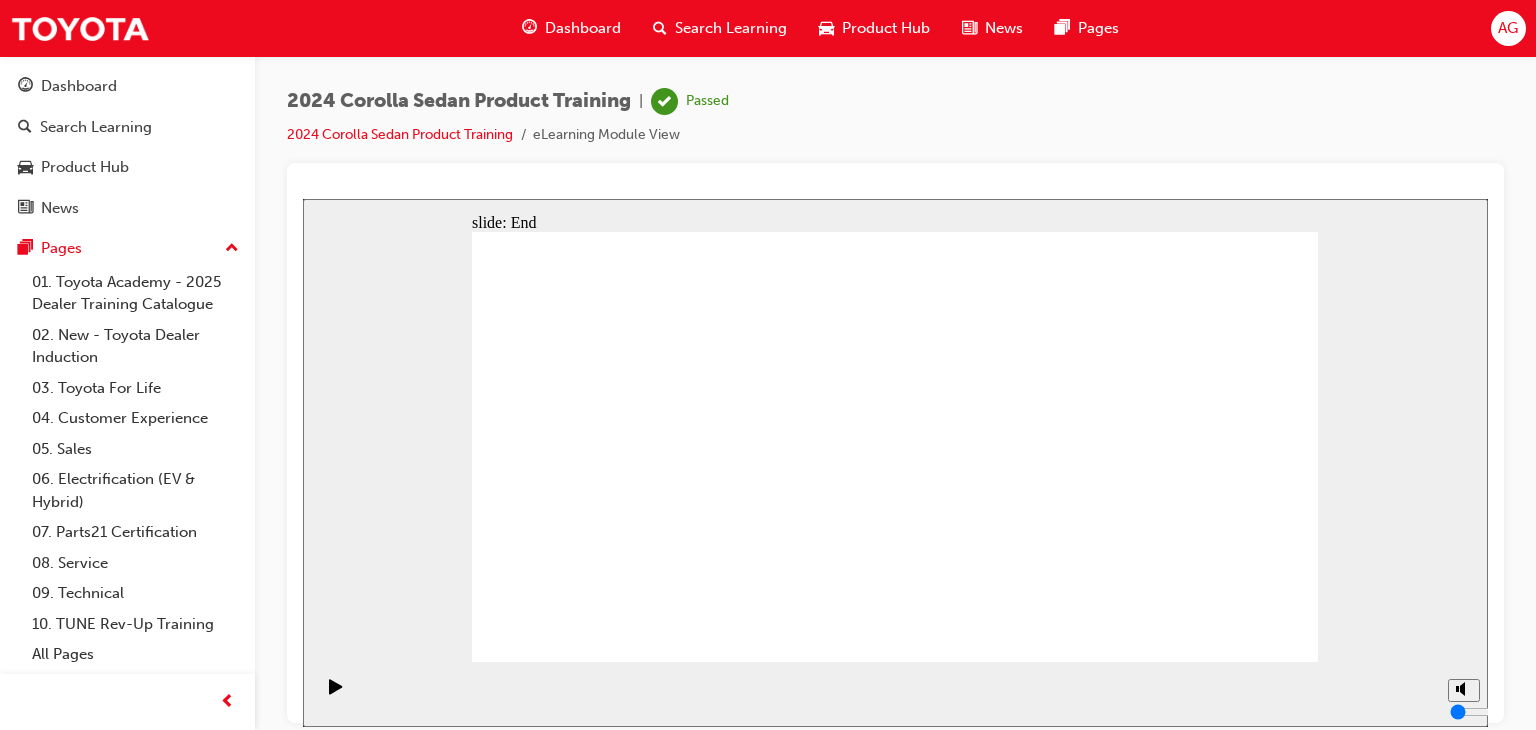 click on "Dashboard" at bounding box center (583, 28) 